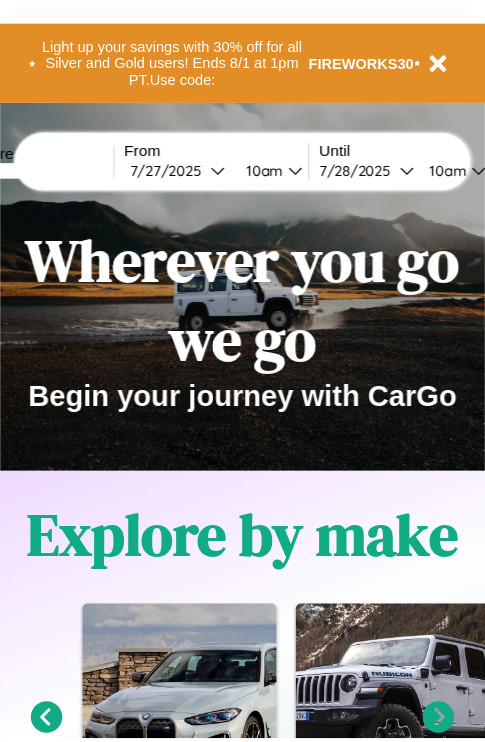 scroll, scrollTop: 0, scrollLeft: 0, axis: both 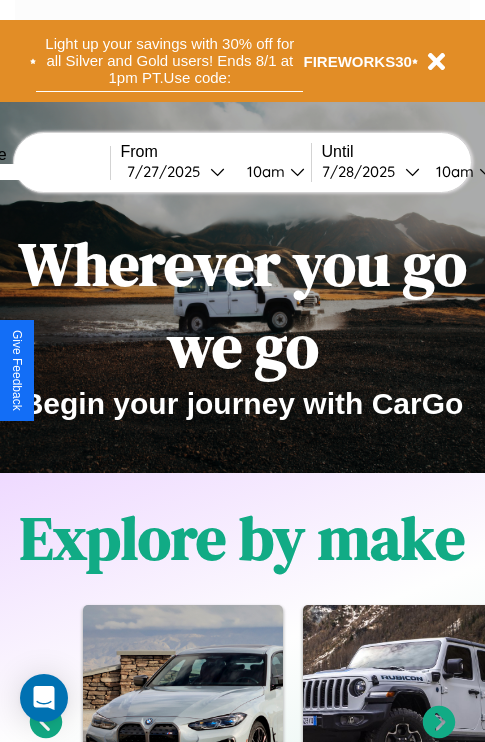 click on "Light up your savings with 30% off for all Silver and Gold users! Ends 8/1 at 1pm PT.  Use code:" at bounding box center (169, 61) 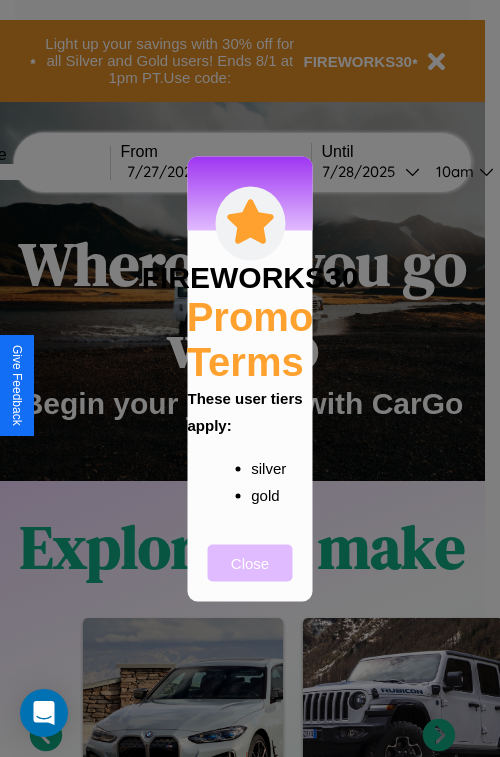 click on "Close" at bounding box center [250, 562] 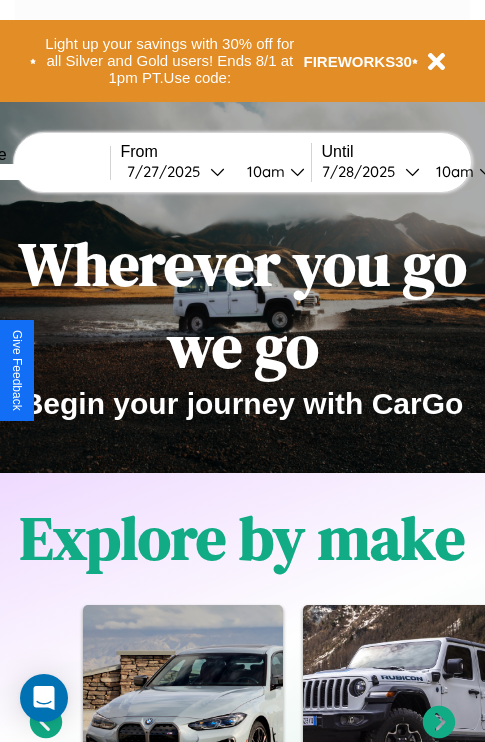 scroll, scrollTop: 308, scrollLeft: 0, axis: vertical 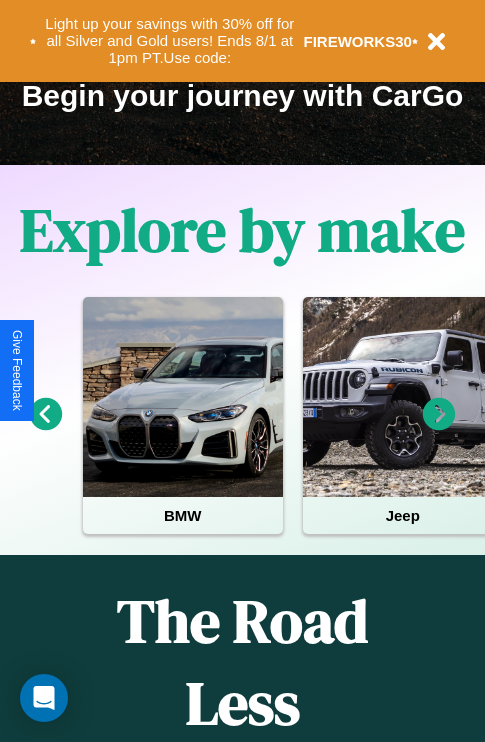 click 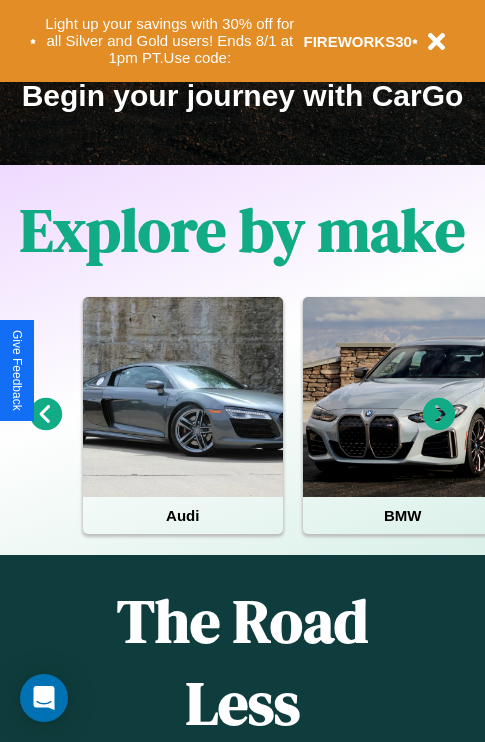 click 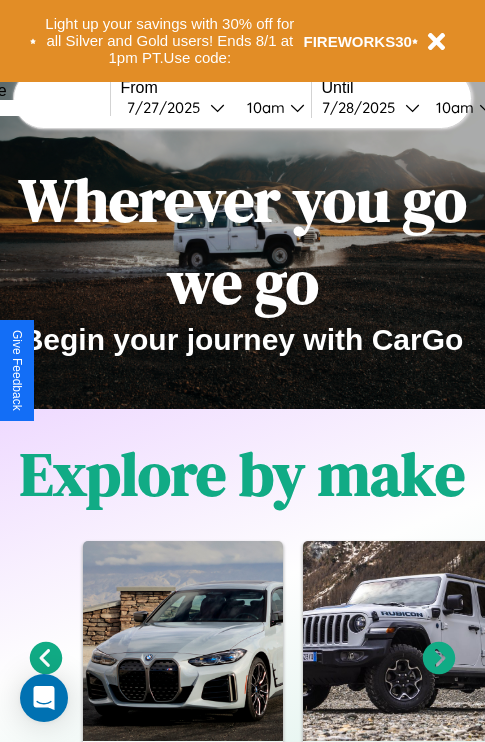 scroll, scrollTop: 0, scrollLeft: 0, axis: both 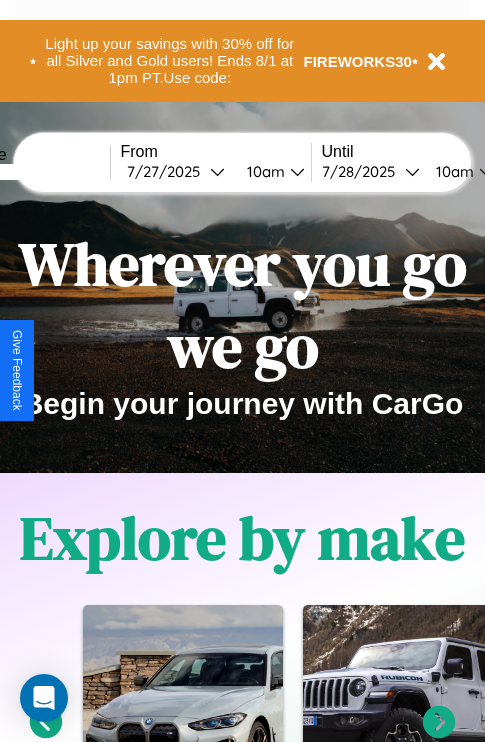 click at bounding box center (35, 172) 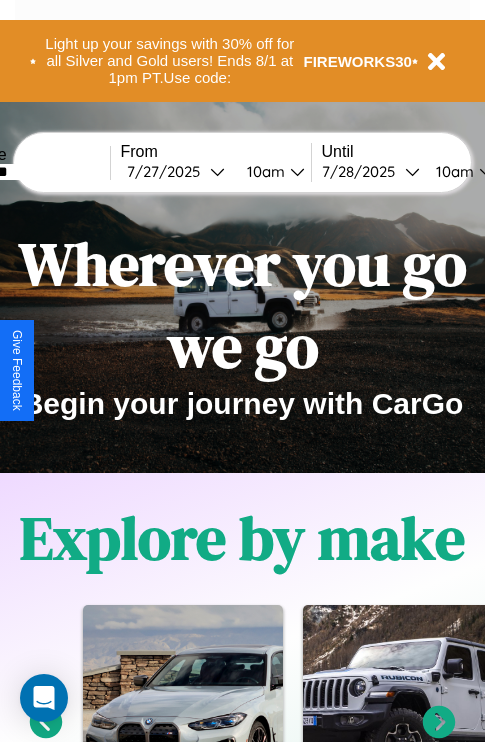 type on "********" 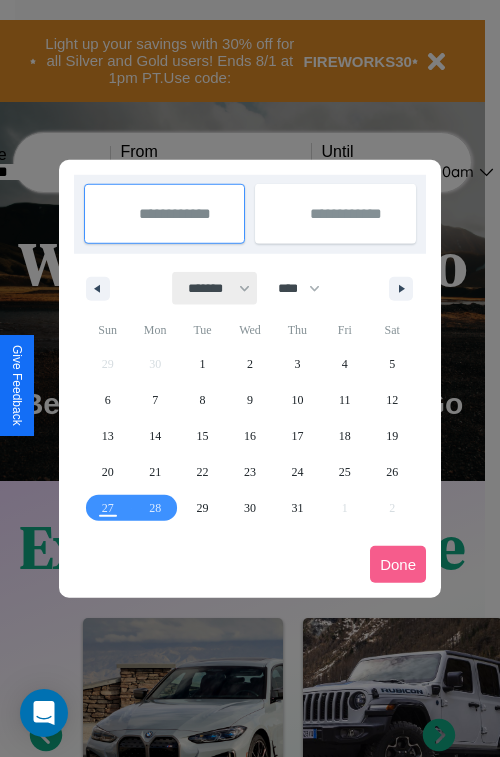 click on "******* ******** ***** ***** *** **** **** ****** ********* ******* ******** ********" at bounding box center (215, 288) 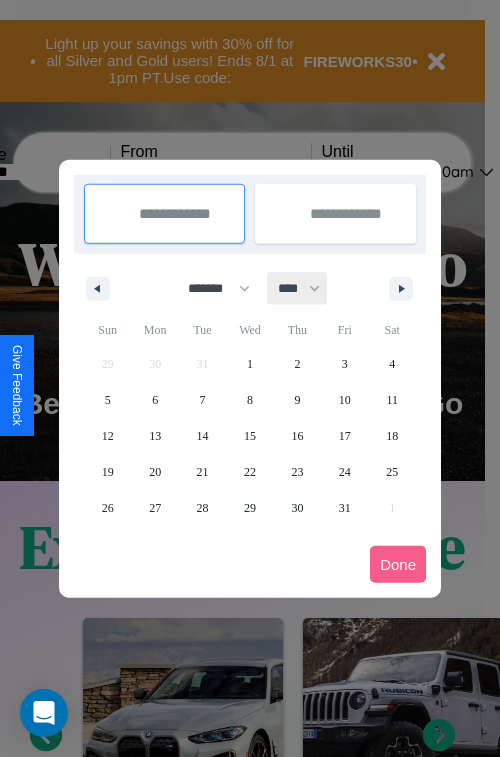 click on "**** **** **** **** **** **** **** **** **** **** **** **** **** **** **** **** **** **** **** **** **** **** **** **** **** **** **** **** **** **** **** **** **** **** **** **** **** **** **** **** **** **** **** **** **** **** **** **** **** **** **** **** **** **** **** **** **** **** **** **** **** **** **** **** **** **** **** **** **** **** **** **** **** **** **** **** **** **** **** **** **** **** **** **** **** **** **** **** **** **** **** **** **** **** **** **** **** **** **** **** **** **** **** **** **** **** **** **** **** **** **** **** **** **** **** **** **** **** **** **** ****" at bounding box center (298, 288) 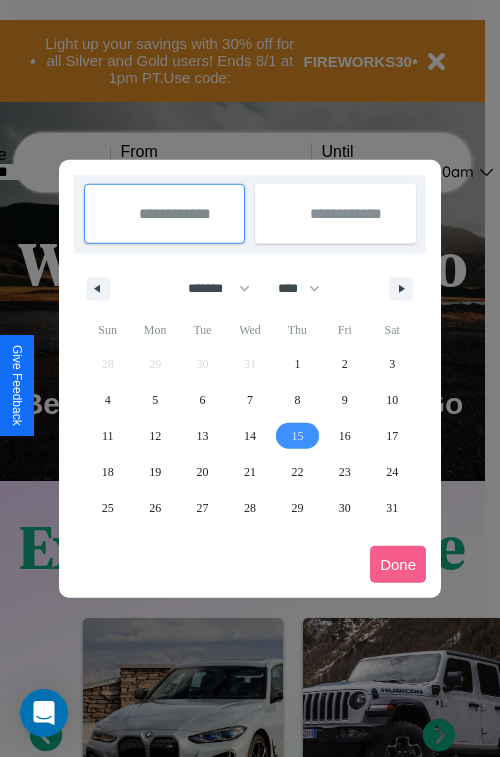 click on "15" at bounding box center (297, 436) 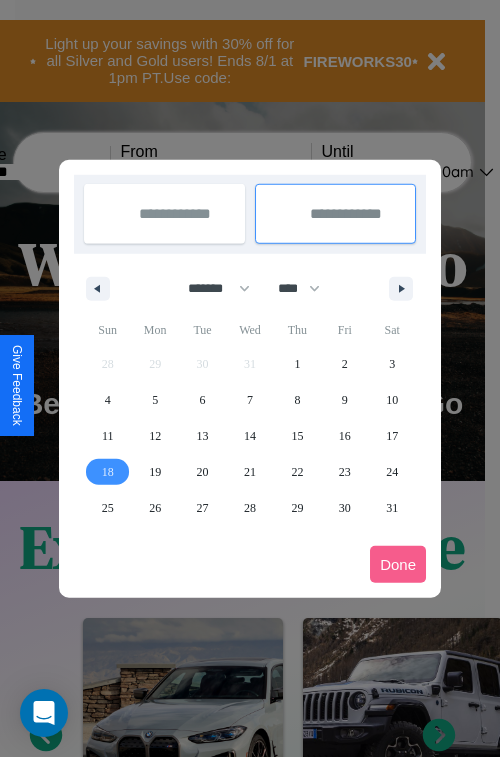 click on "18" at bounding box center (108, 472) 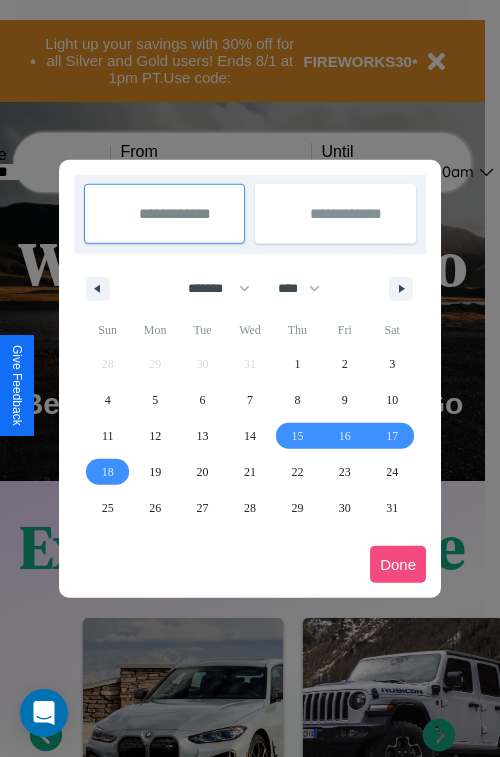 click on "Done" at bounding box center (398, 564) 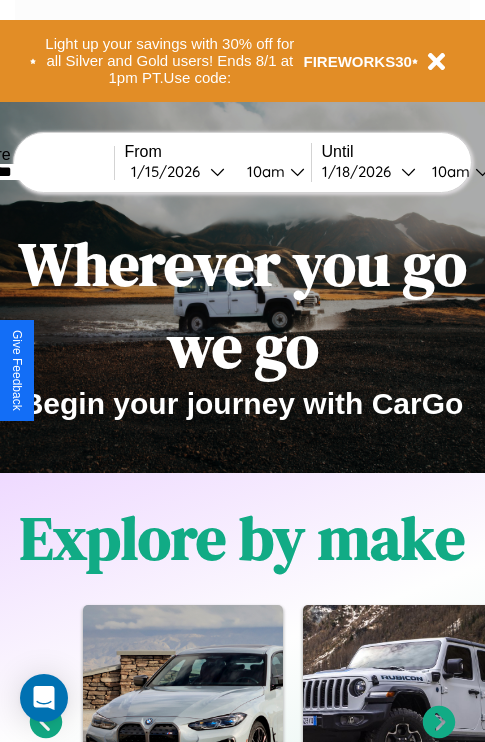 click on "10am" at bounding box center (263, 171) 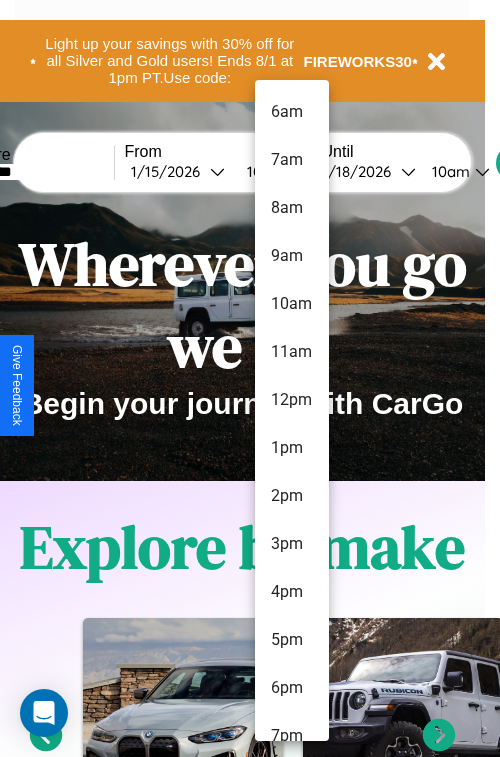 click on "7am" at bounding box center (292, 160) 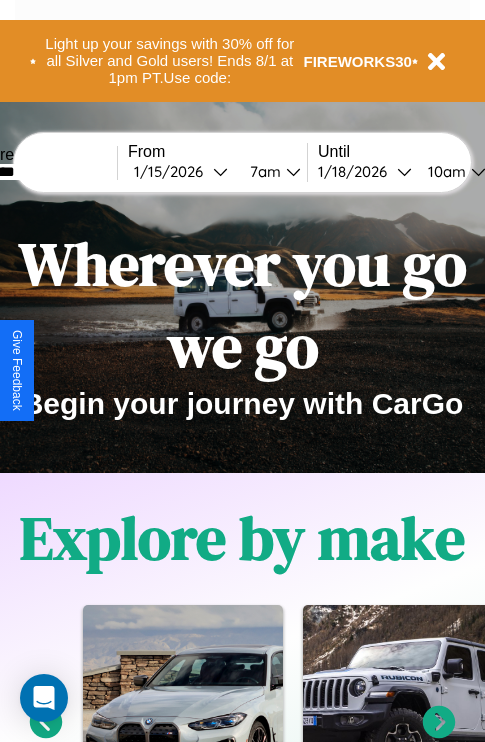 scroll, scrollTop: 0, scrollLeft: 68, axis: horizontal 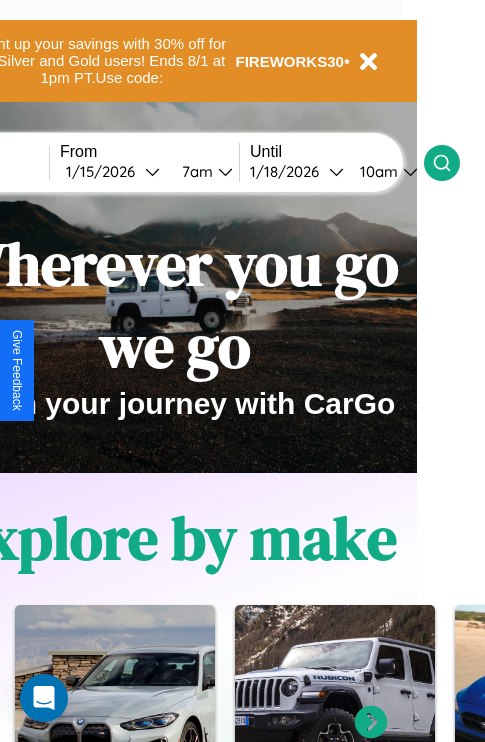 click 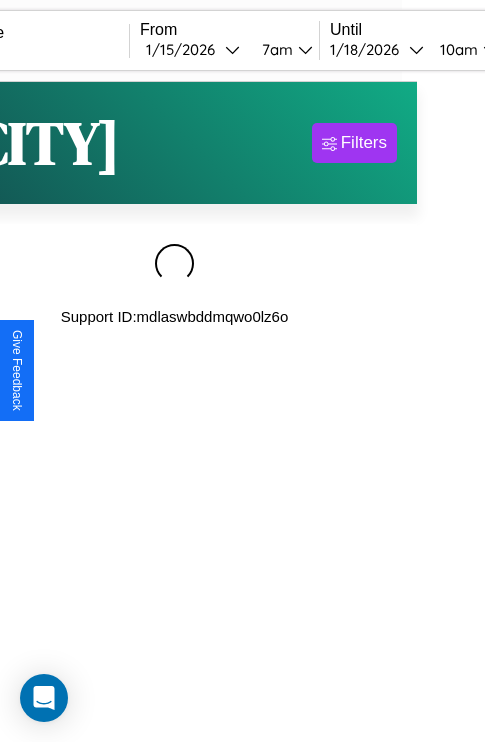 scroll, scrollTop: 0, scrollLeft: 0, axis: both 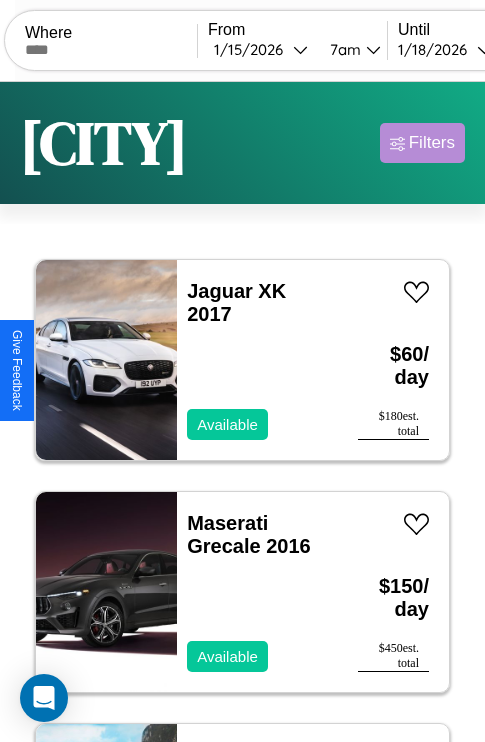 click on "Filters" at bounding box center (432, 143) 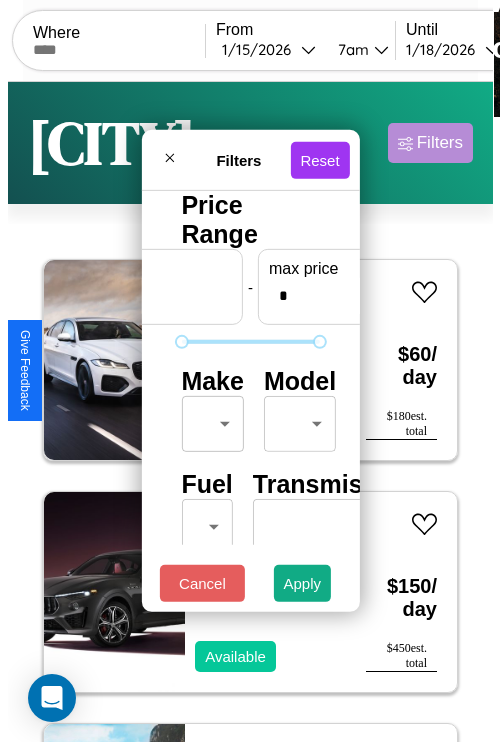 scroll, scrollTop: 0, scrollLeft: 124, axis: horizontal 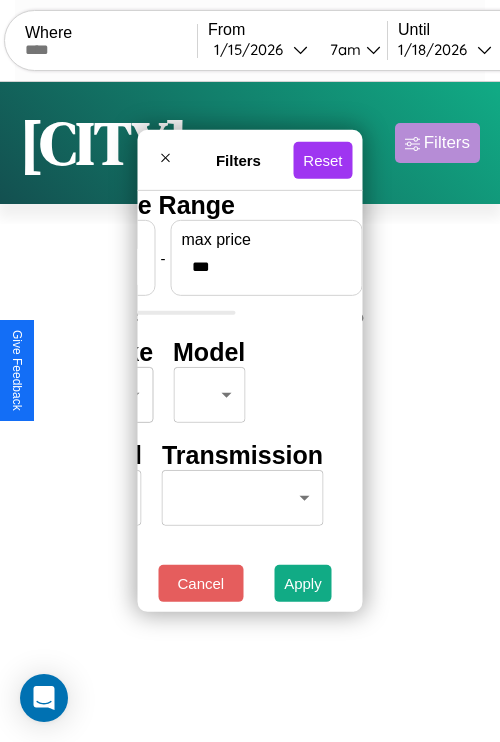 type on "***" 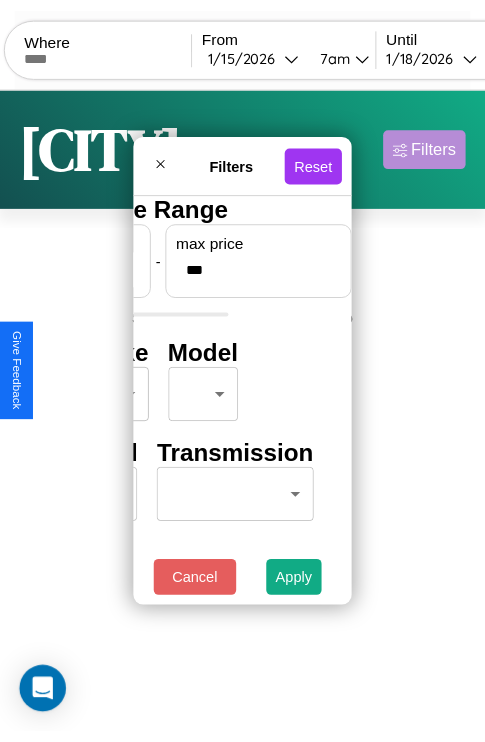 scroll, scrollTop: 0, scrollLeft: 0, axis: both 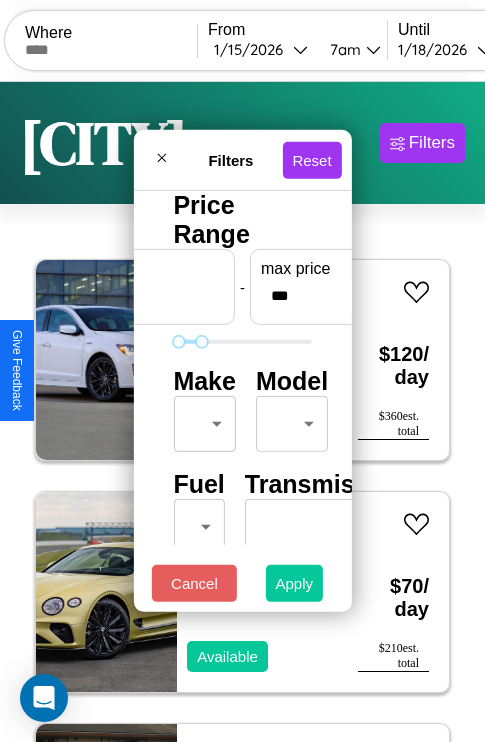 type on "**" 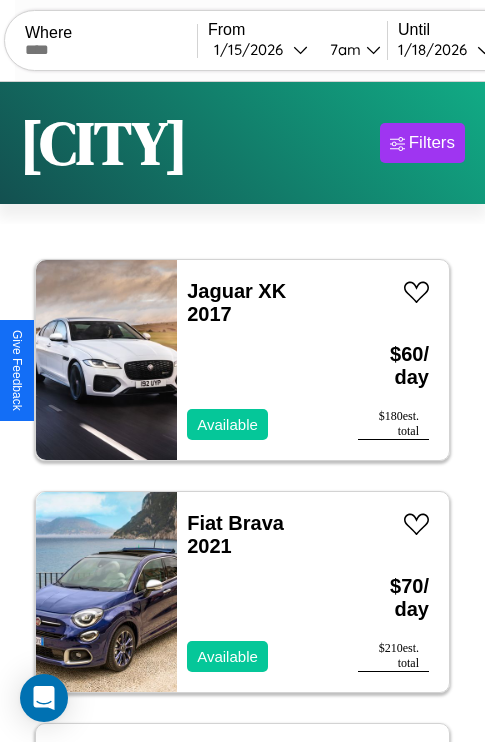 scroll, scrollTop: 66, scrollLeft: 0, axis: vertical 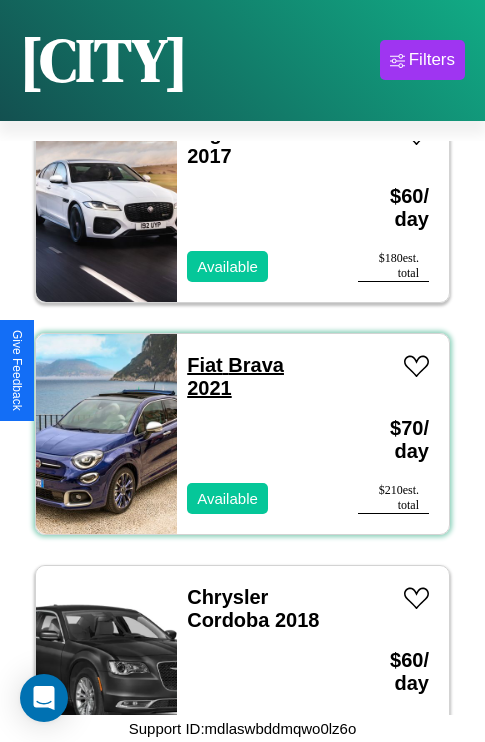 click on "Fiat   Brava   2021" at bounding box center (235, 376) 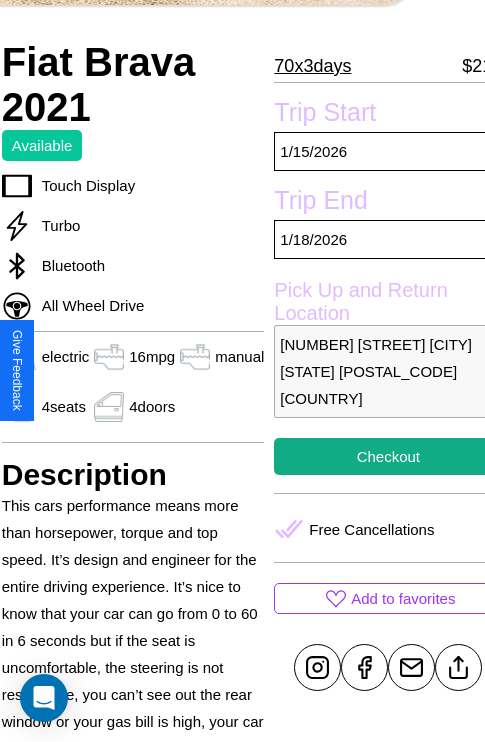 scroll, scrollTop: 499, scrollLeft: 80, axis: both 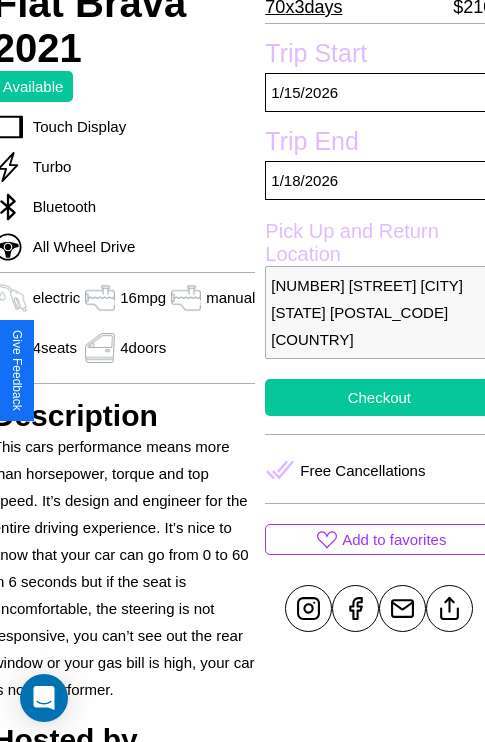 click on "Checkout" at bounding box center (379, 397) 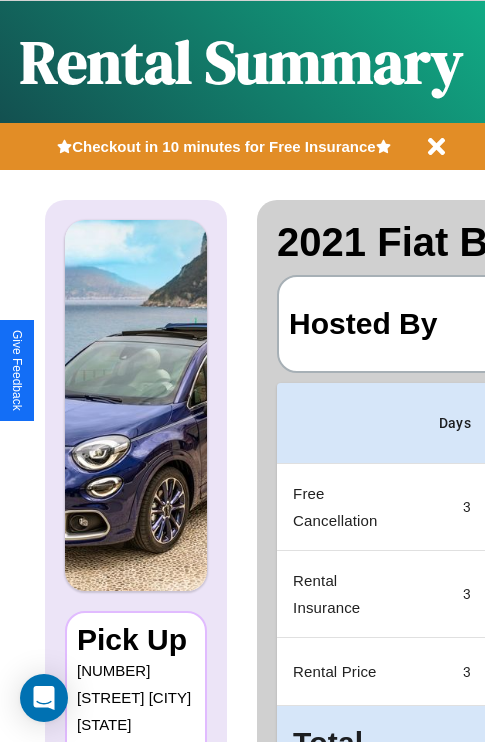 scroll, scrollTop: 0, scrollLeft: 389, axis: horizontal 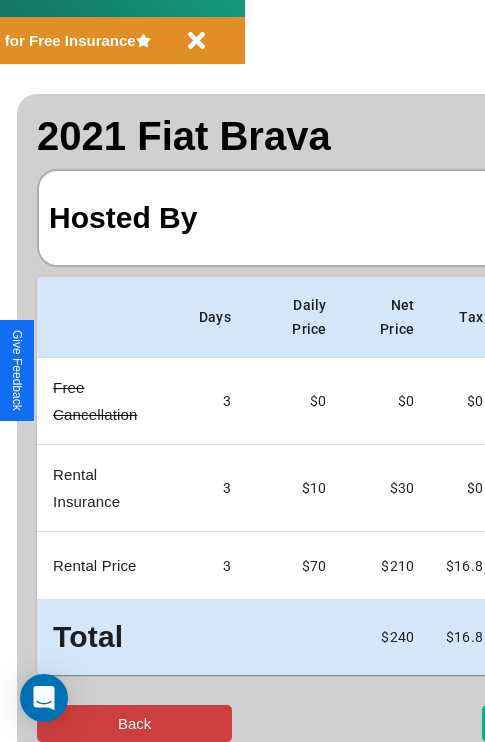 click on "Back" at bounding box center (134, 723) 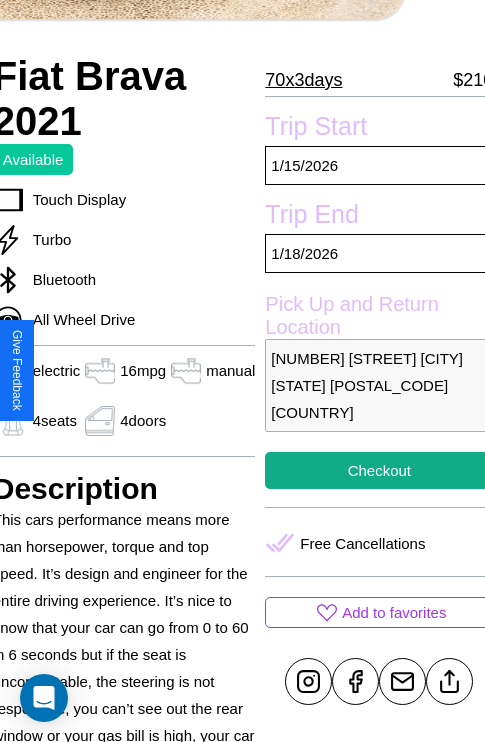 scroll, scrollTop: 427, scrollLeft: 80, axis: both 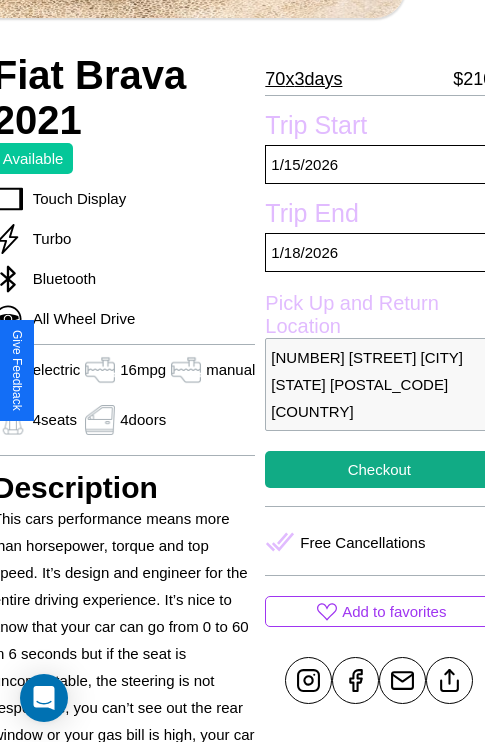 click on "8116 Cedar Street  Brisbane Queensland 75335 Australia" at bounding box center (379, 384) 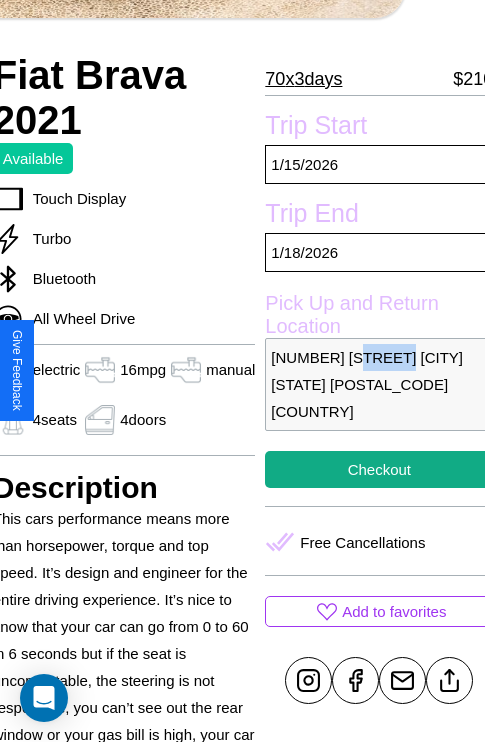 click on "8116 Cedar Street  Brisbane Queensland 75335 Australia" at bounding box center (379, 384) 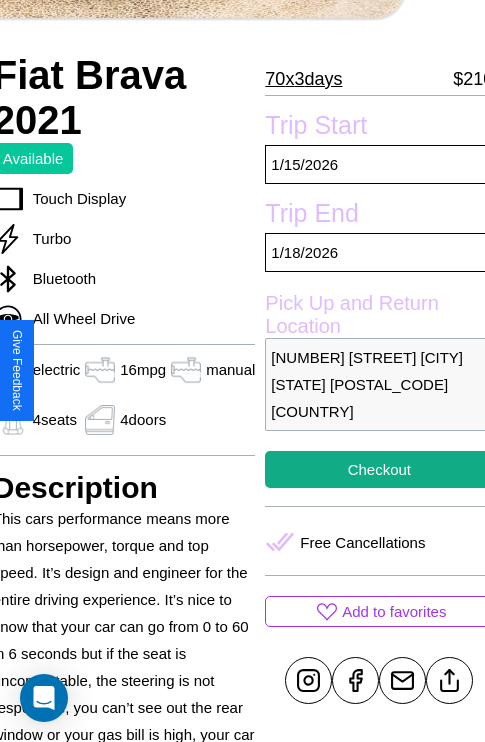 click on "8116 Cedar Street  Brisbane Queensland 75335 Australia" at bounding box center [379, 384] 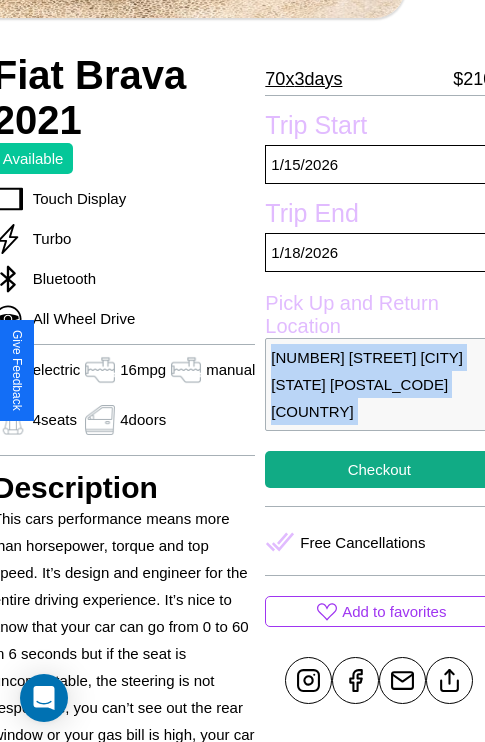 click on "8116 Cedar Street  Brisbane Queensland 75335 Australia" at bounding box center [379, 384] 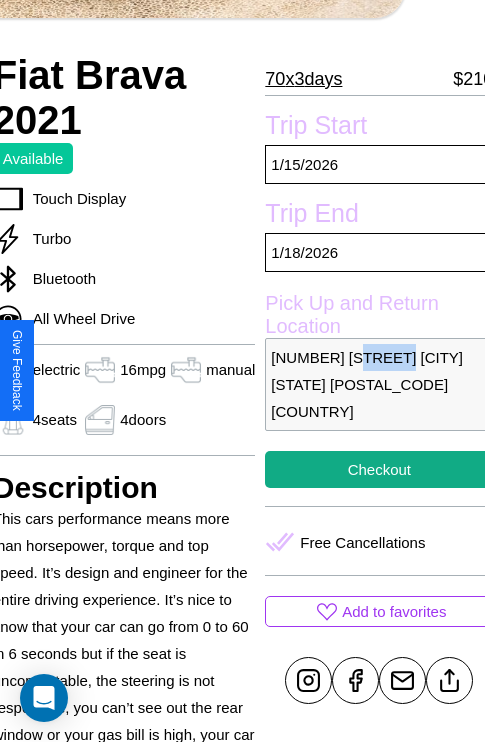 click on "8116 Cedar Street  Brisbane Queensland 75335 Australia" at bounding box center [379, 384] 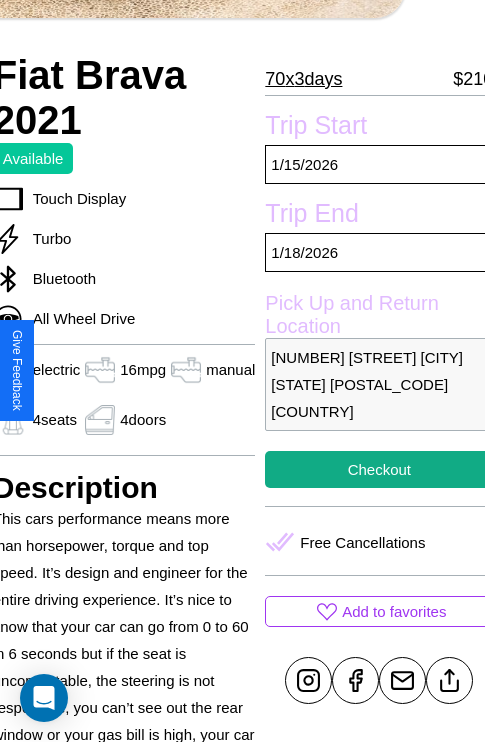 click on "8116 Cedar Street  Brisbane Queensland 75335 Australia" at bounding box center (379, 384) 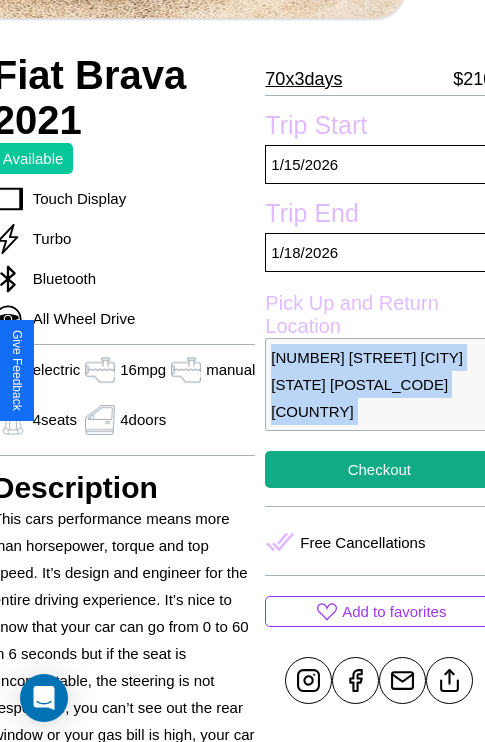 click on "8116 Cedar Street  Brisbane Queensland 75335 Australia" at bounding box center (379, 384) 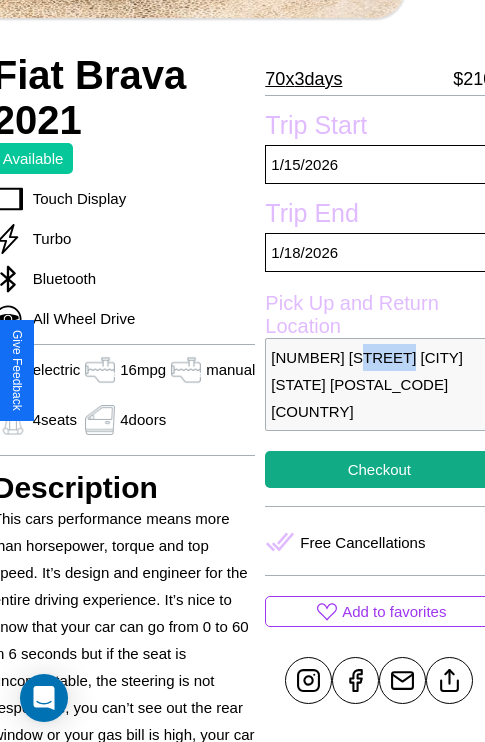 click on "8116 Cedar Street  Brisbane Queensland 75335 Australia" at bounding box center (379, 384) 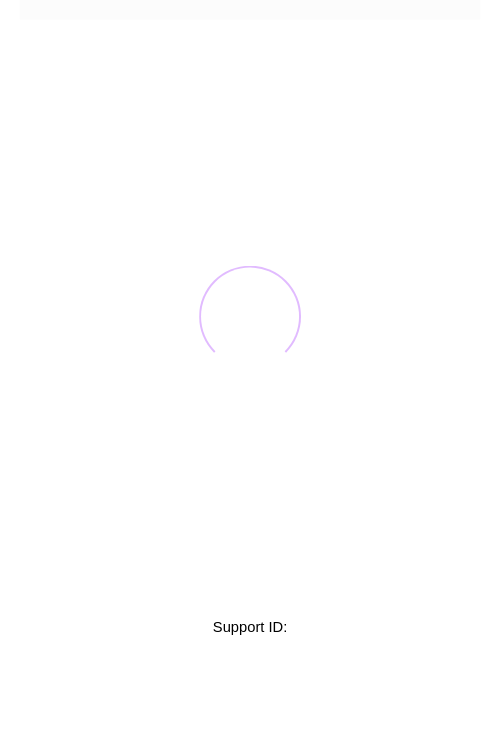 scroll, scrollTop: 0, scrollLeft: 0, axis: both 